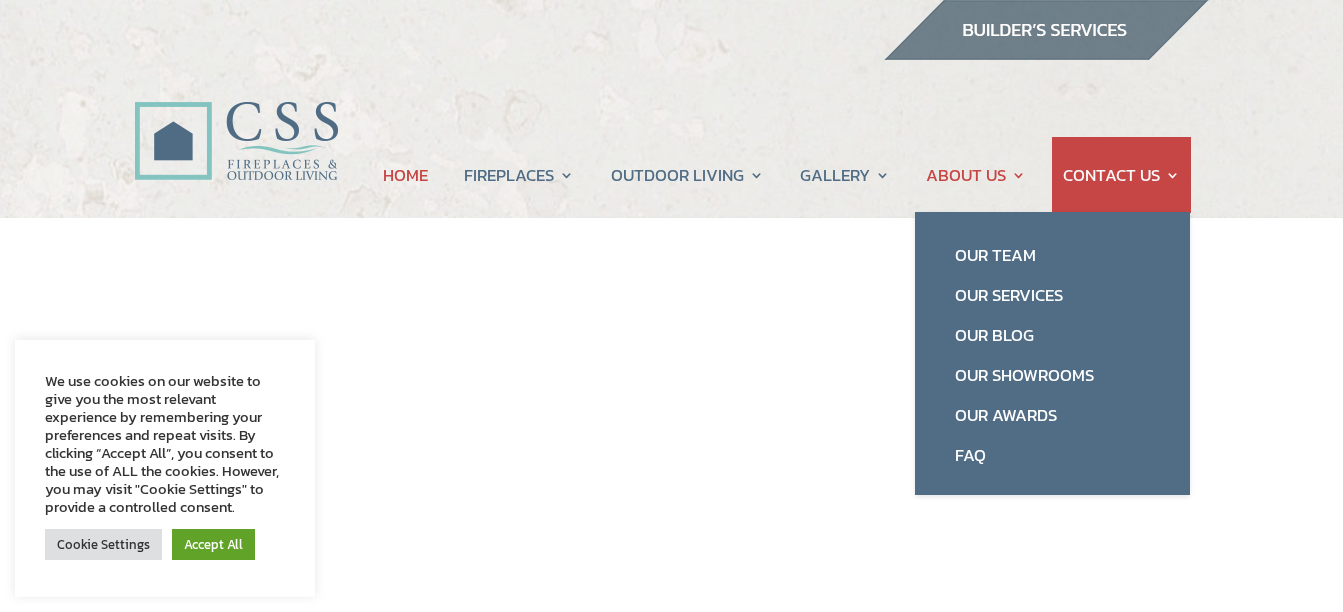 scroll, scrollTop: 0, scrollLeft: 0, axis: both 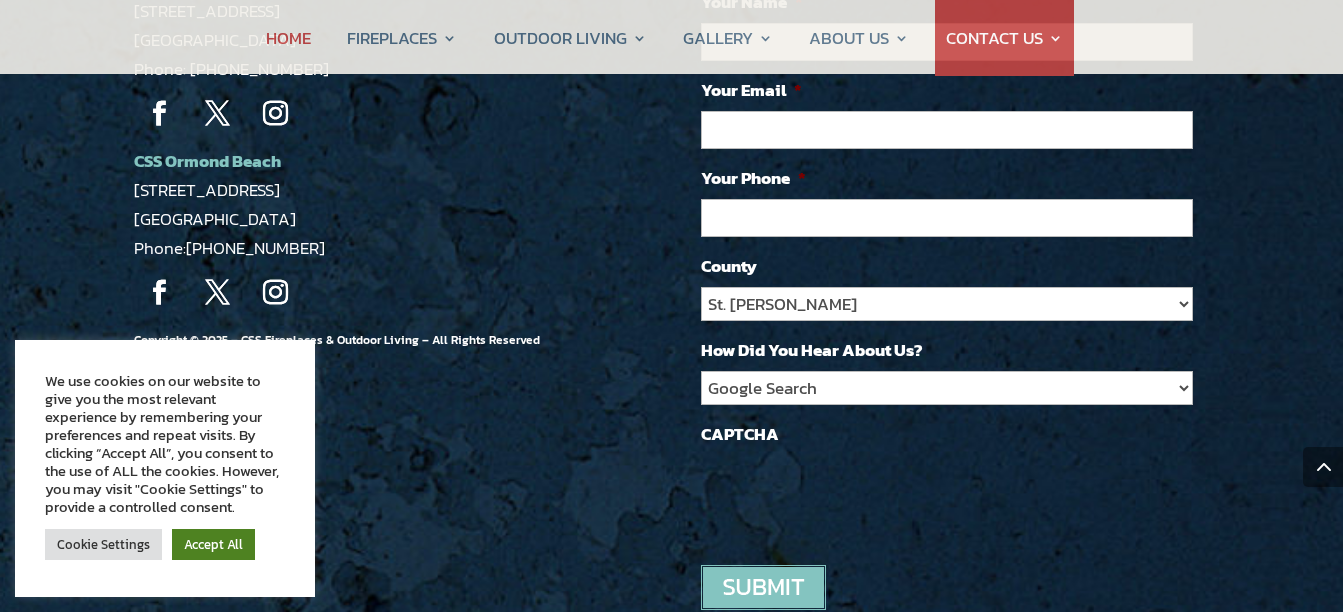 click on "Accept All" at bounding box center [213, 544] 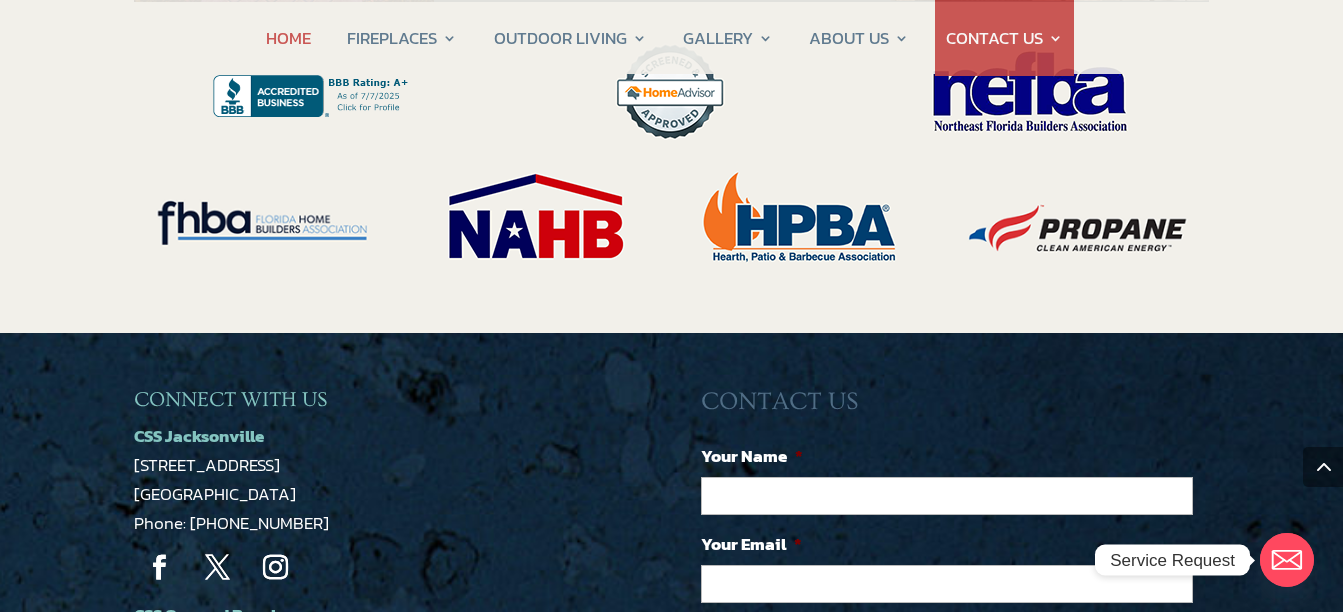 scroll, scrollTop: 4147, scrollLeft: 0, axis: vertical 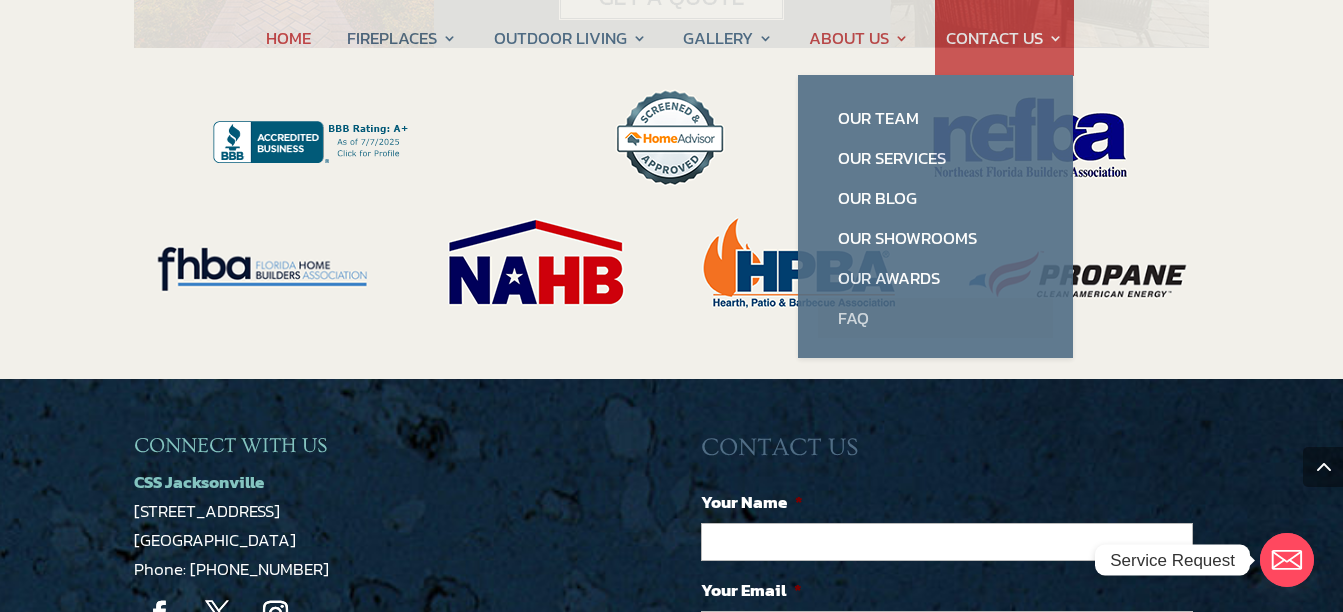 click on "FAQ" at bounding box center [935, 318] 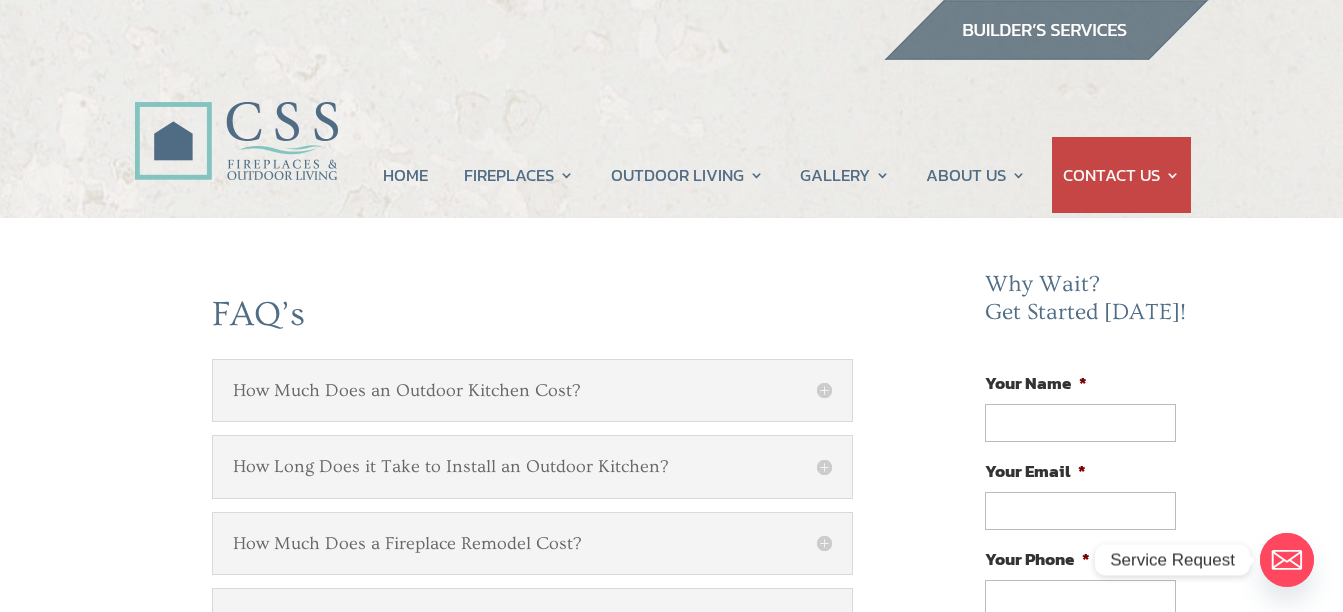scroll, scrollTop: 0, scrollLeft: 0, axis: both 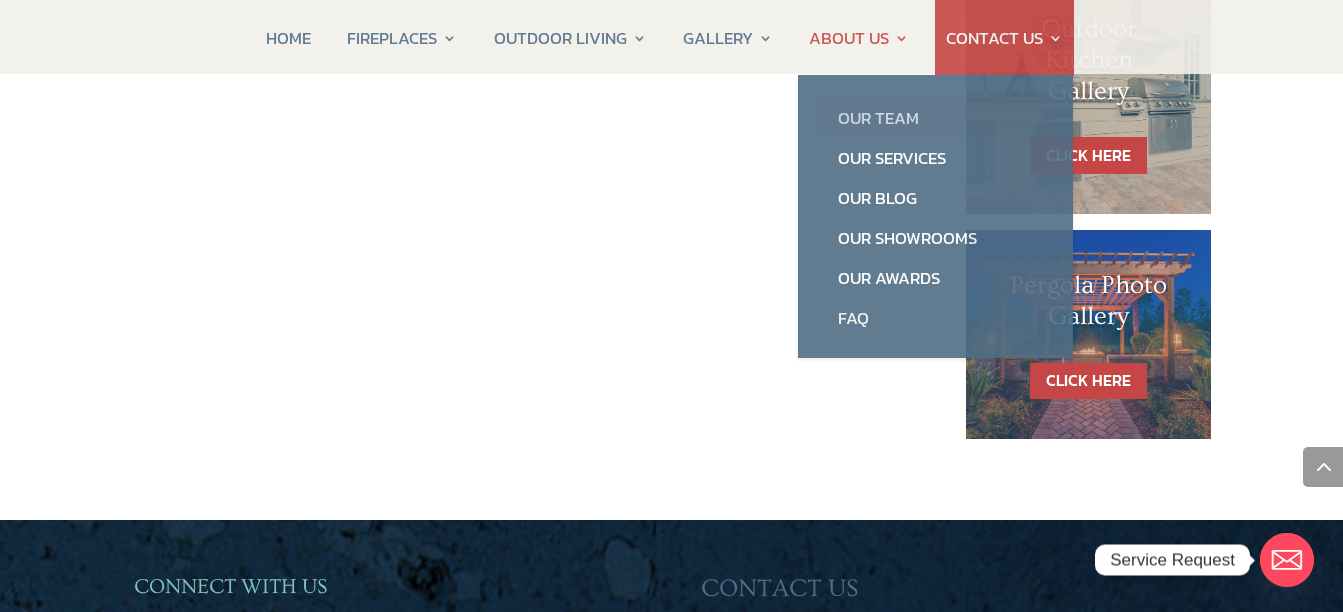 click on "Our Team" at bounding box center (935, 118) 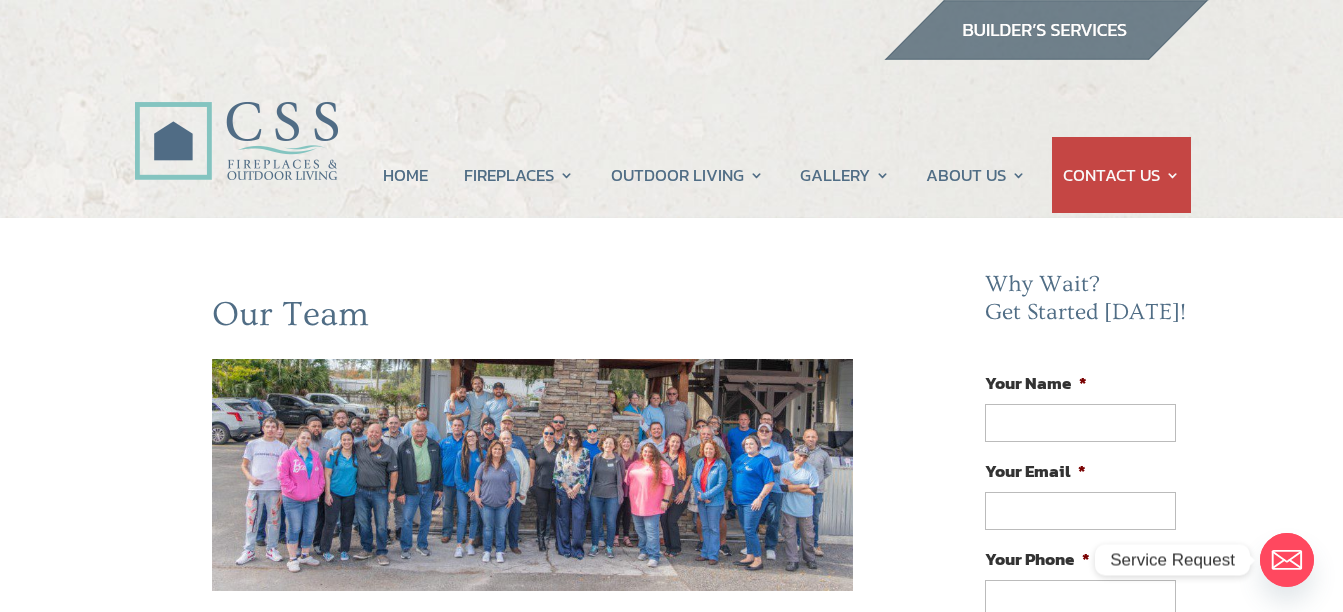 scroll, scrollTop: 0, scrollLeft: 0, axis: both 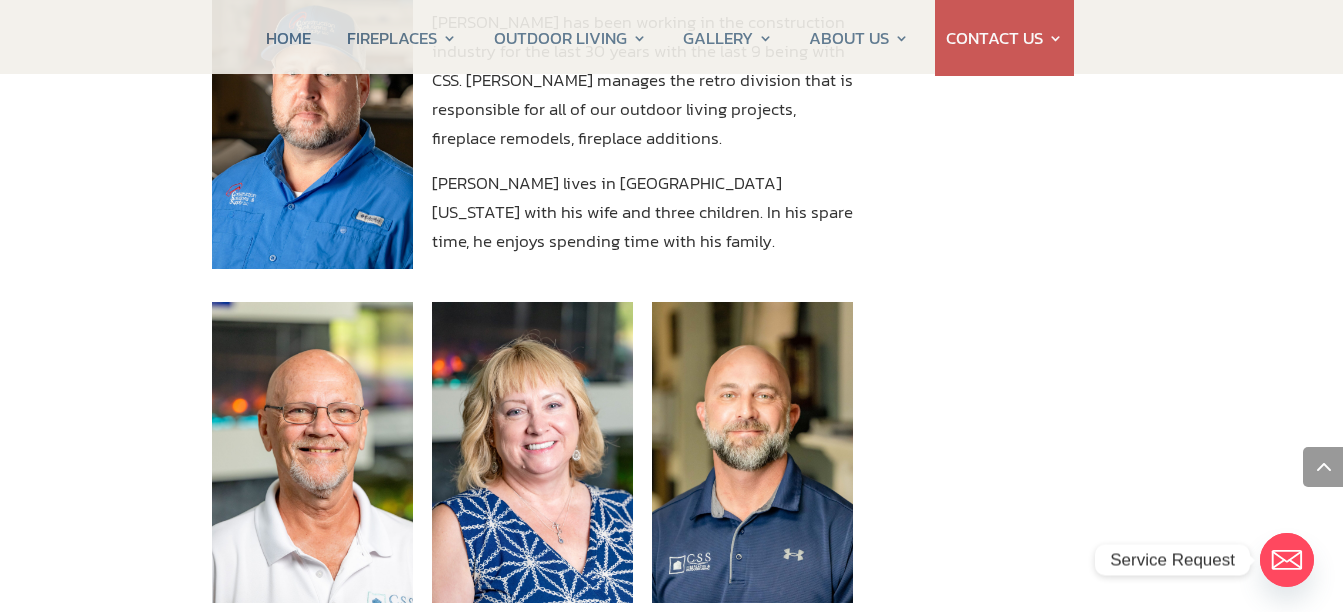 drag, startPoint x: 866, startPoint y: 125, endPoint x: 670, endPoint y: 123, distance: 196.01021 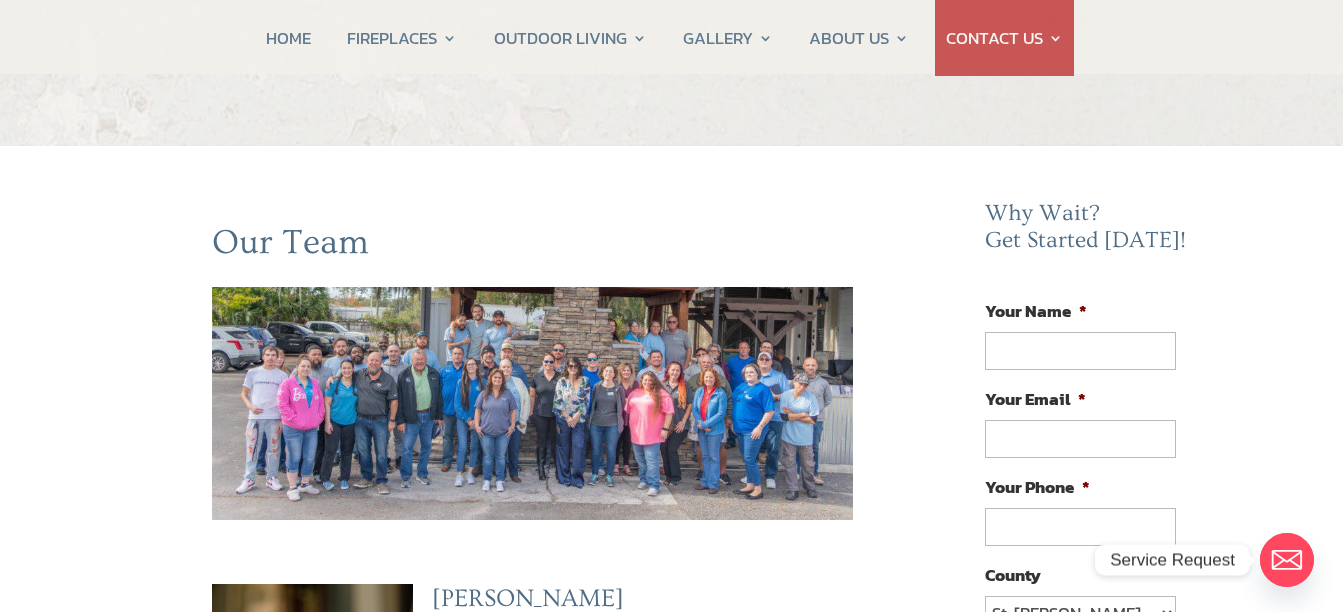 scroll, scrollTop: 0, scrollLeft: 0, axis: both 